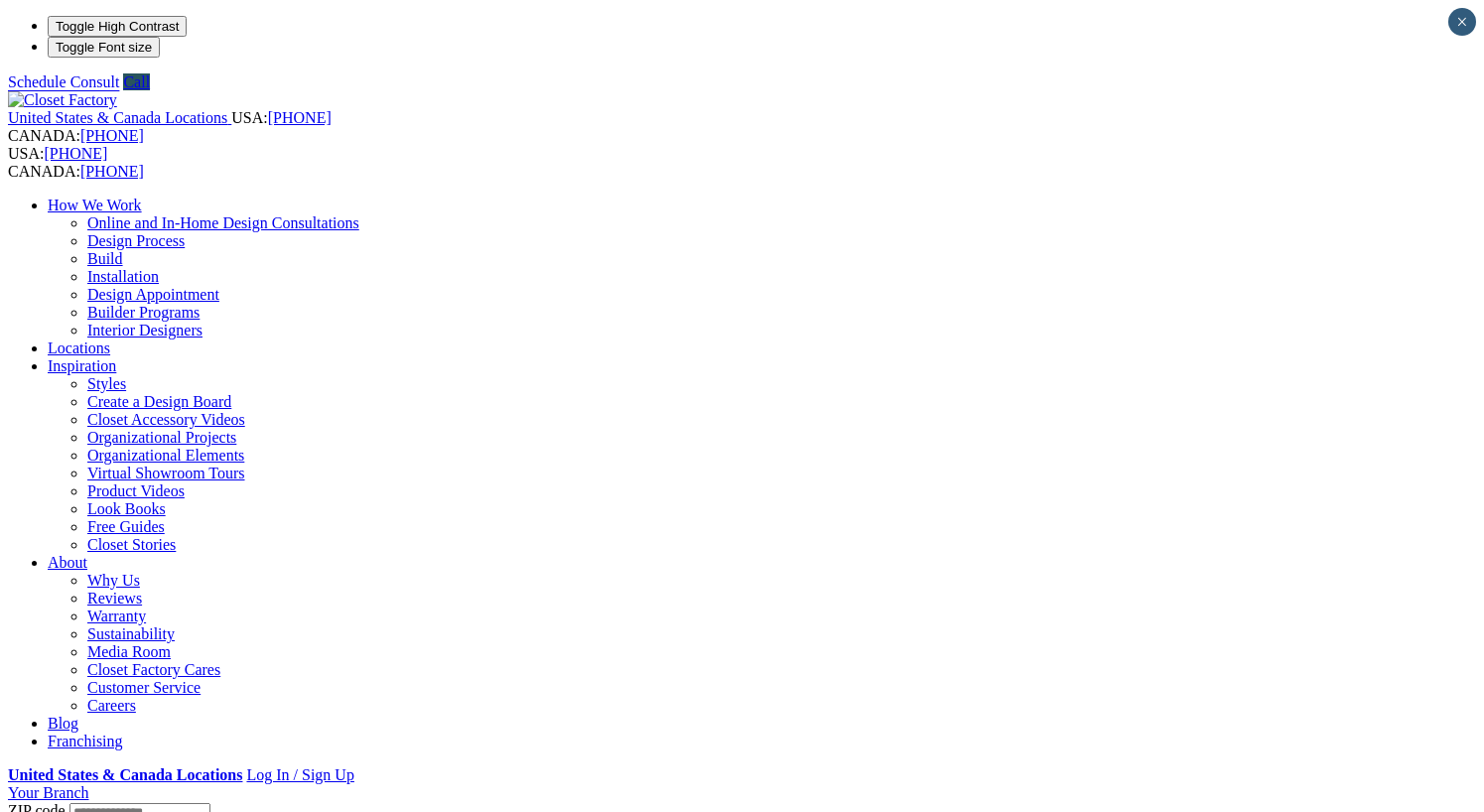 scroll, scrollTop: 0, scrollLeft: 0, axis: both 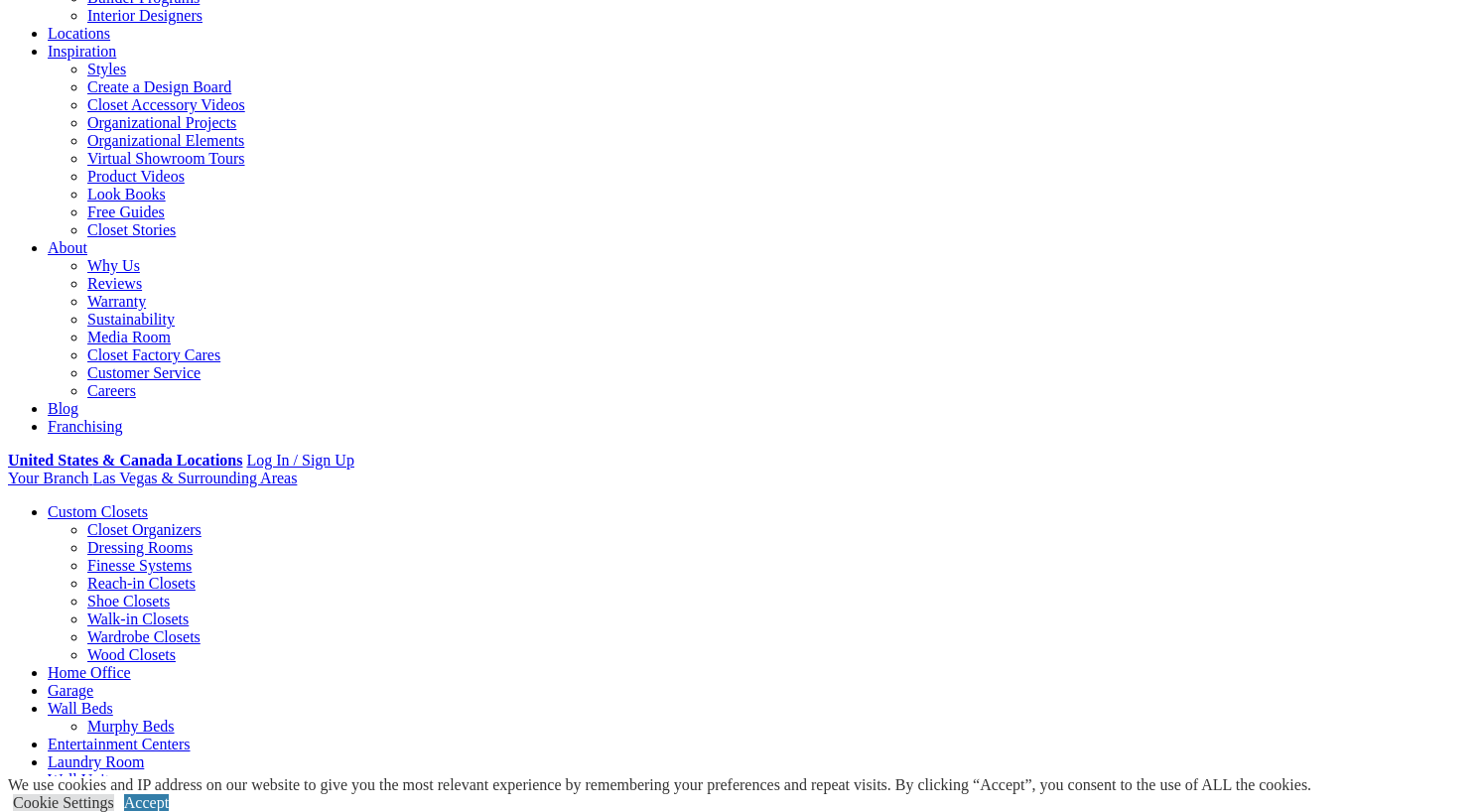 click on "Gallery" at bounding box center [110, 2154] 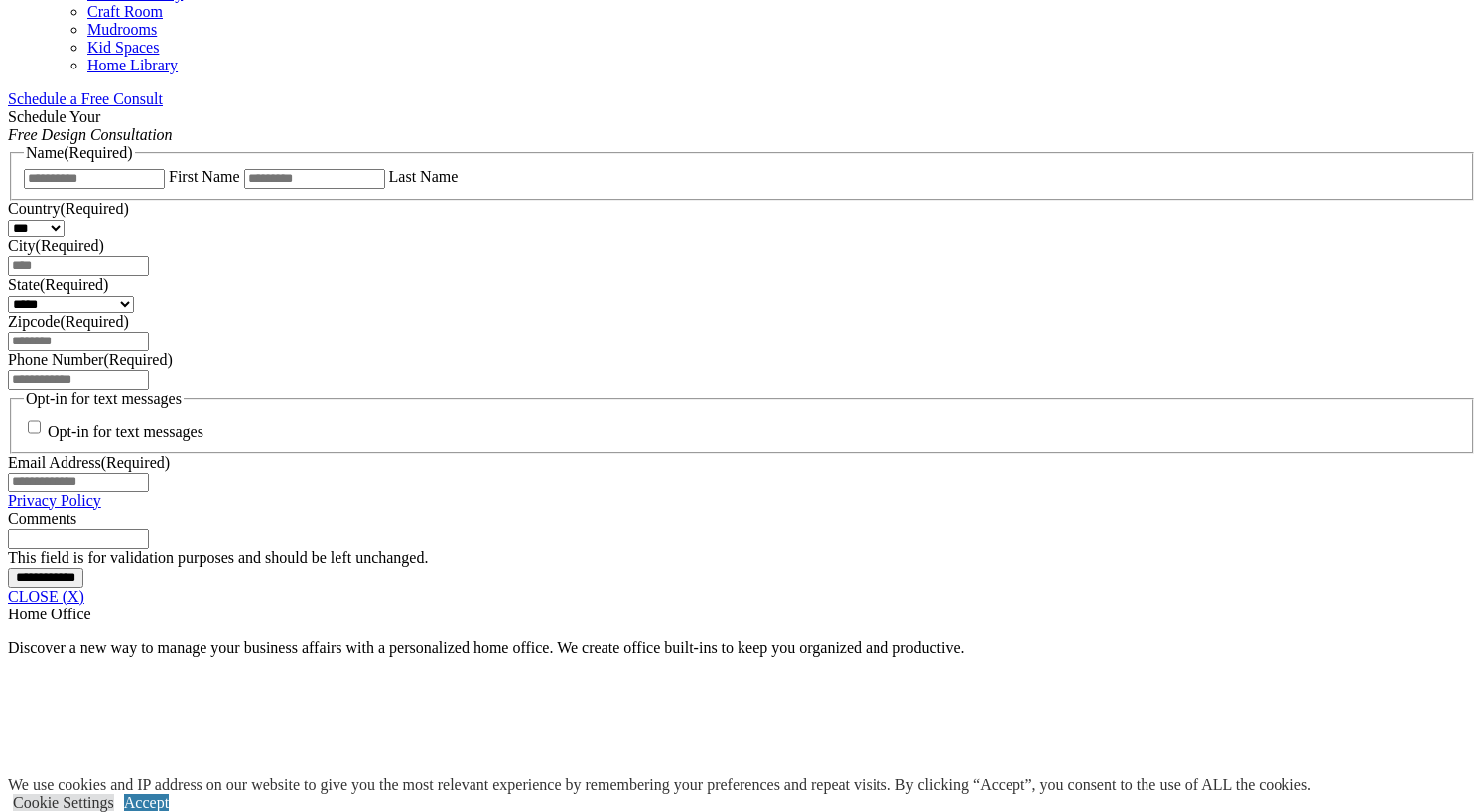 scroll, scrollTop: 1268, scrollLeft: 0, axis: vertical 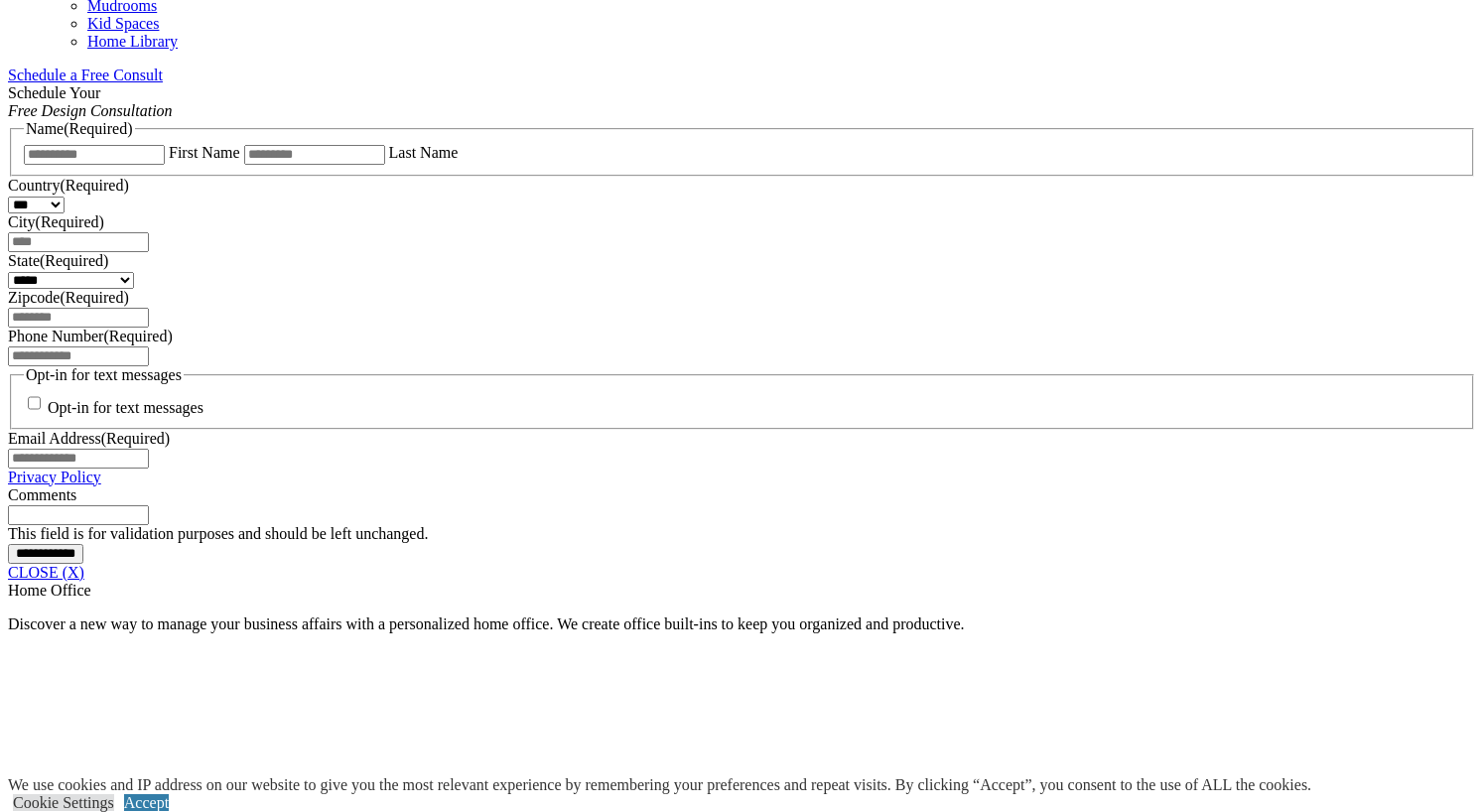 click on "Name (Required)
[FIRST]
[LAST]
Country (Required)
City (Required)
State (Required)
Zipcode (Required) [STATE]
Zipcode (Required) [STATE]
[PHONE] (Required) Opt-in for text messages
Opt-in for text messages [EMAIL]" at bounding box center (742, 350) 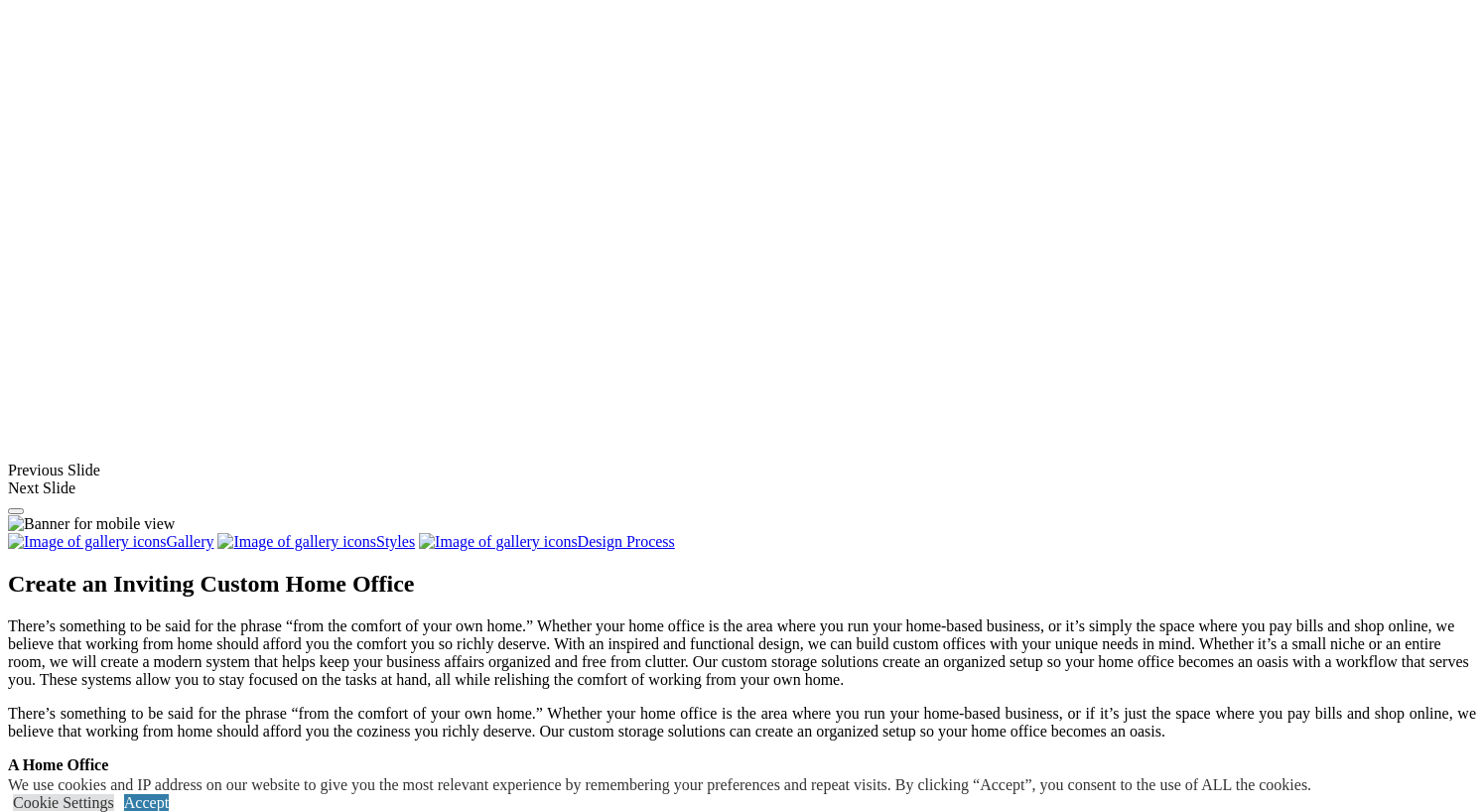 scroll, scrollTop: 1448, scrollLeft: 0, axis: vertical 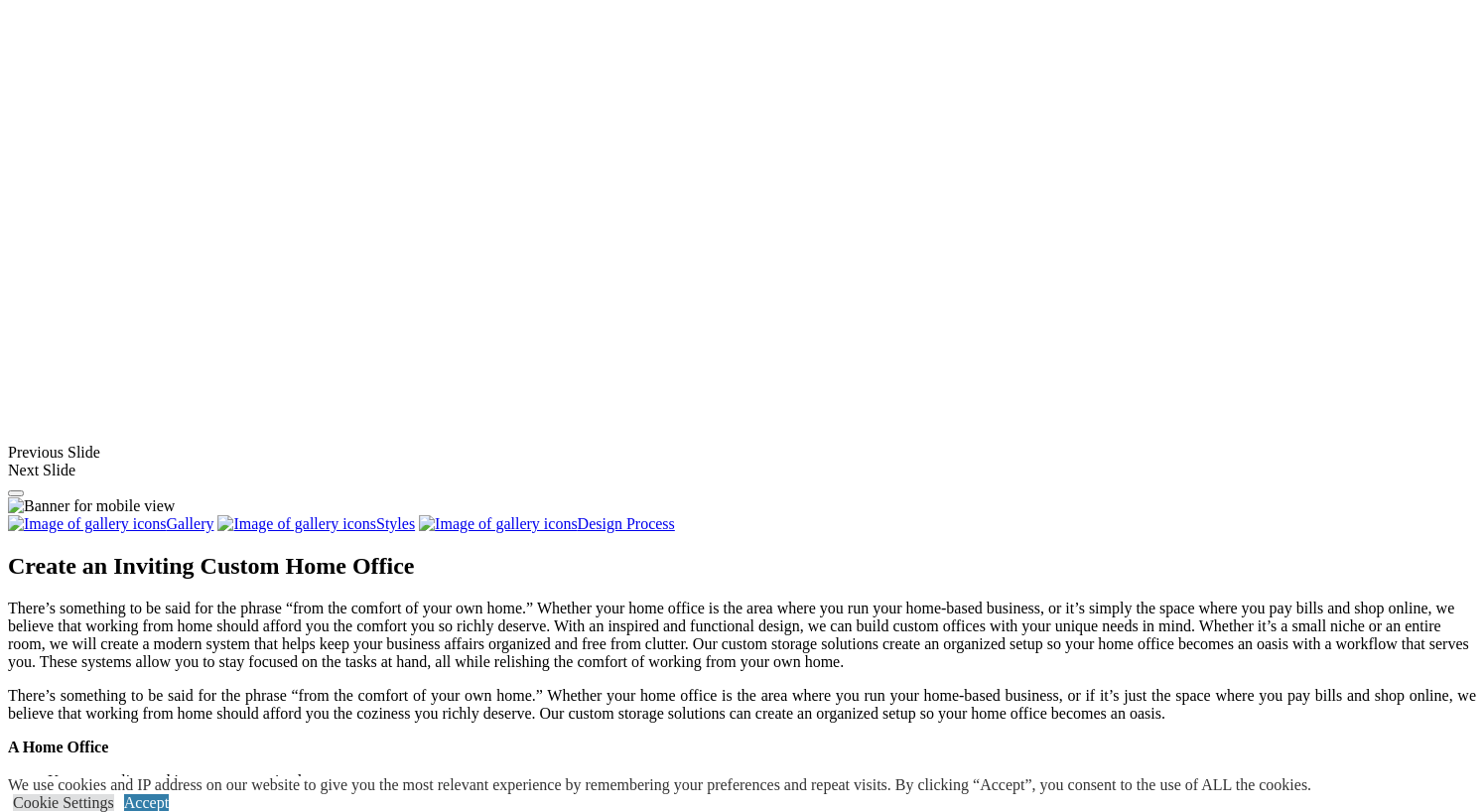 click at bounding box center [73, 1412] 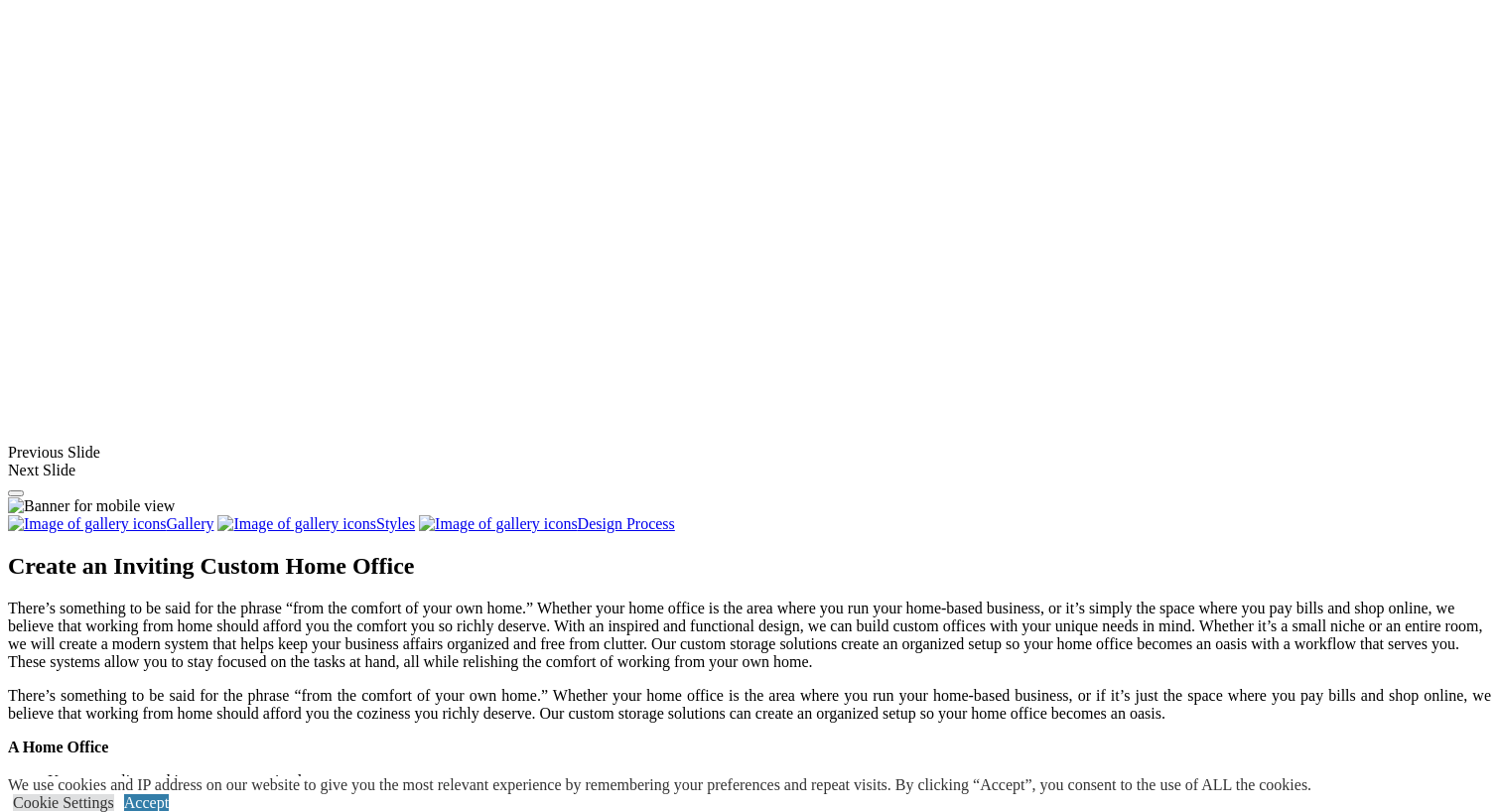 click at bounding box center [8, 36362] 